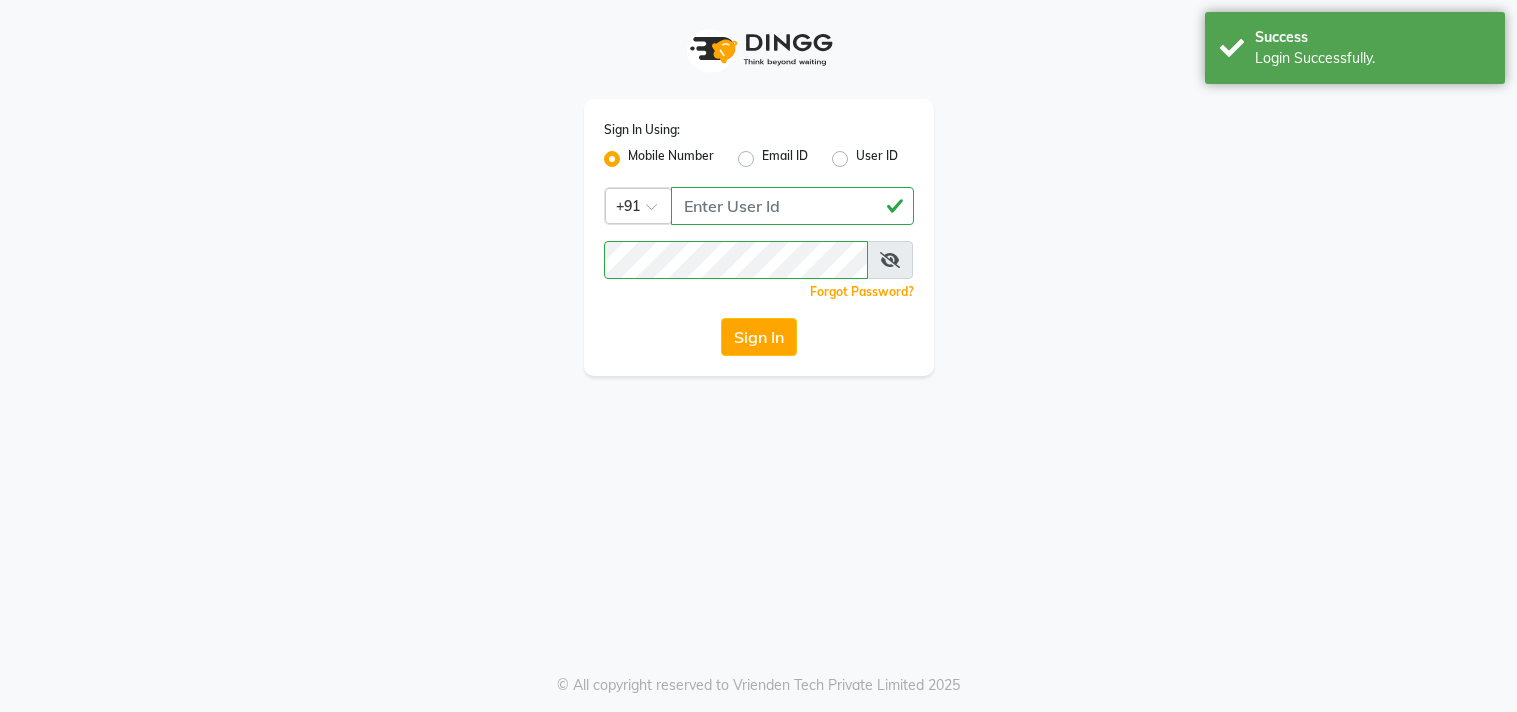 scroll, scrollTop: 0, scrollLeft: 0, axis: both 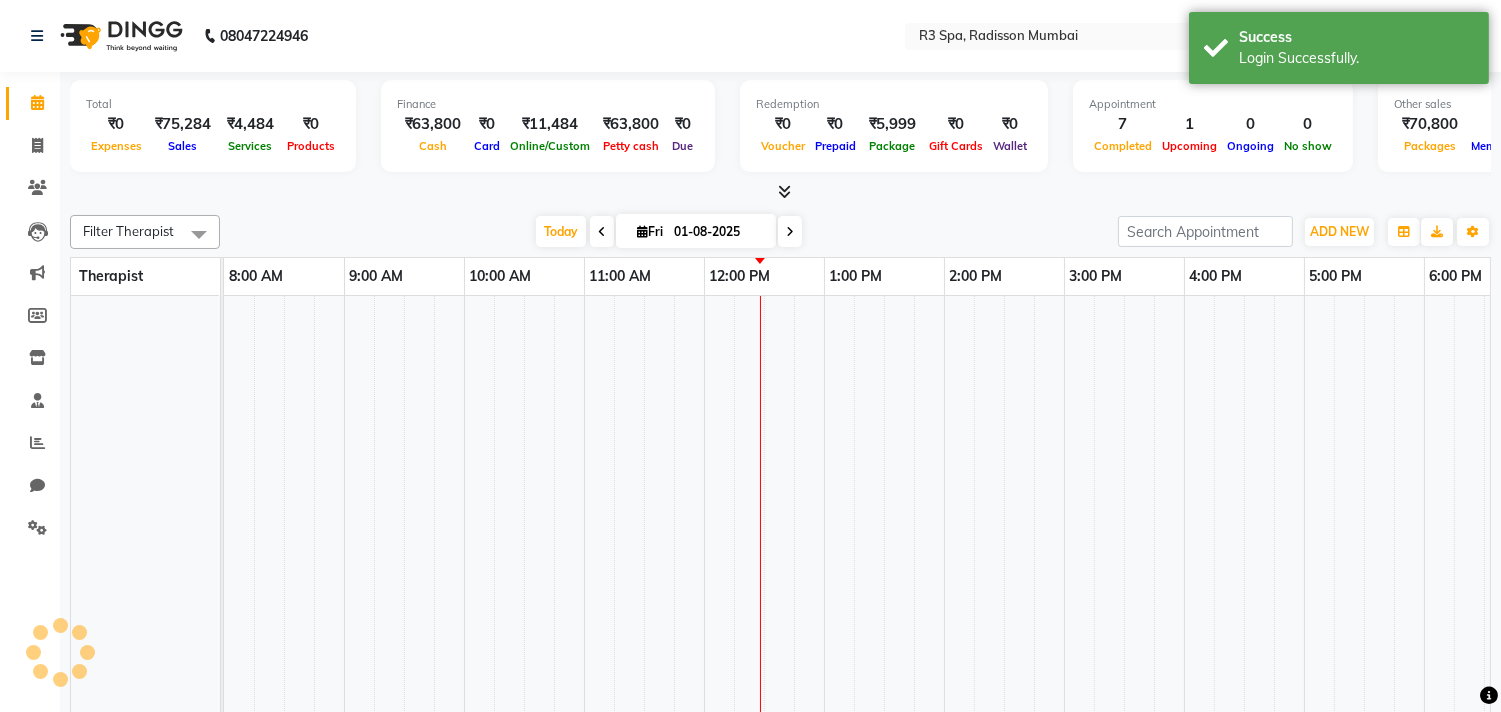 select on "en" 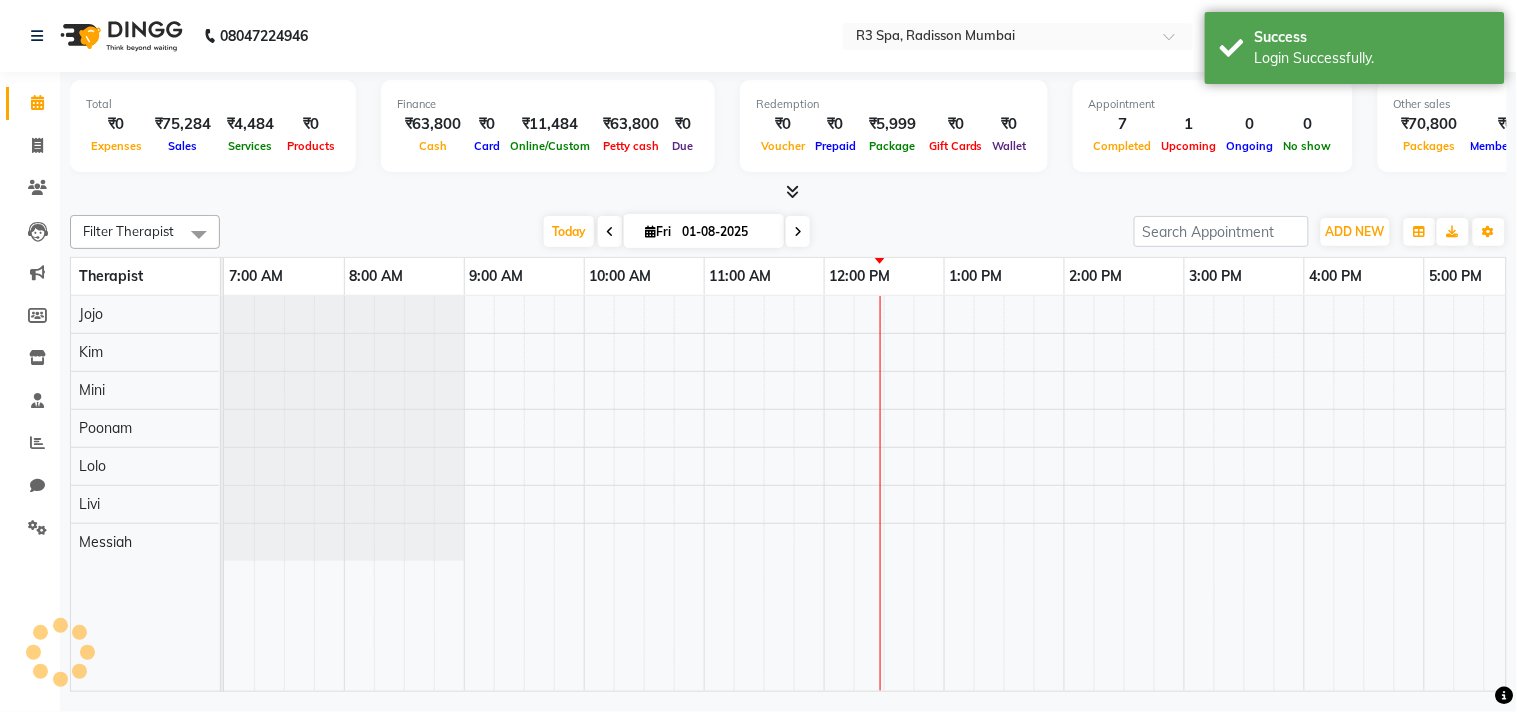 scroll, scrollTop: 0, scrollLeft: 601, axis: horizontal 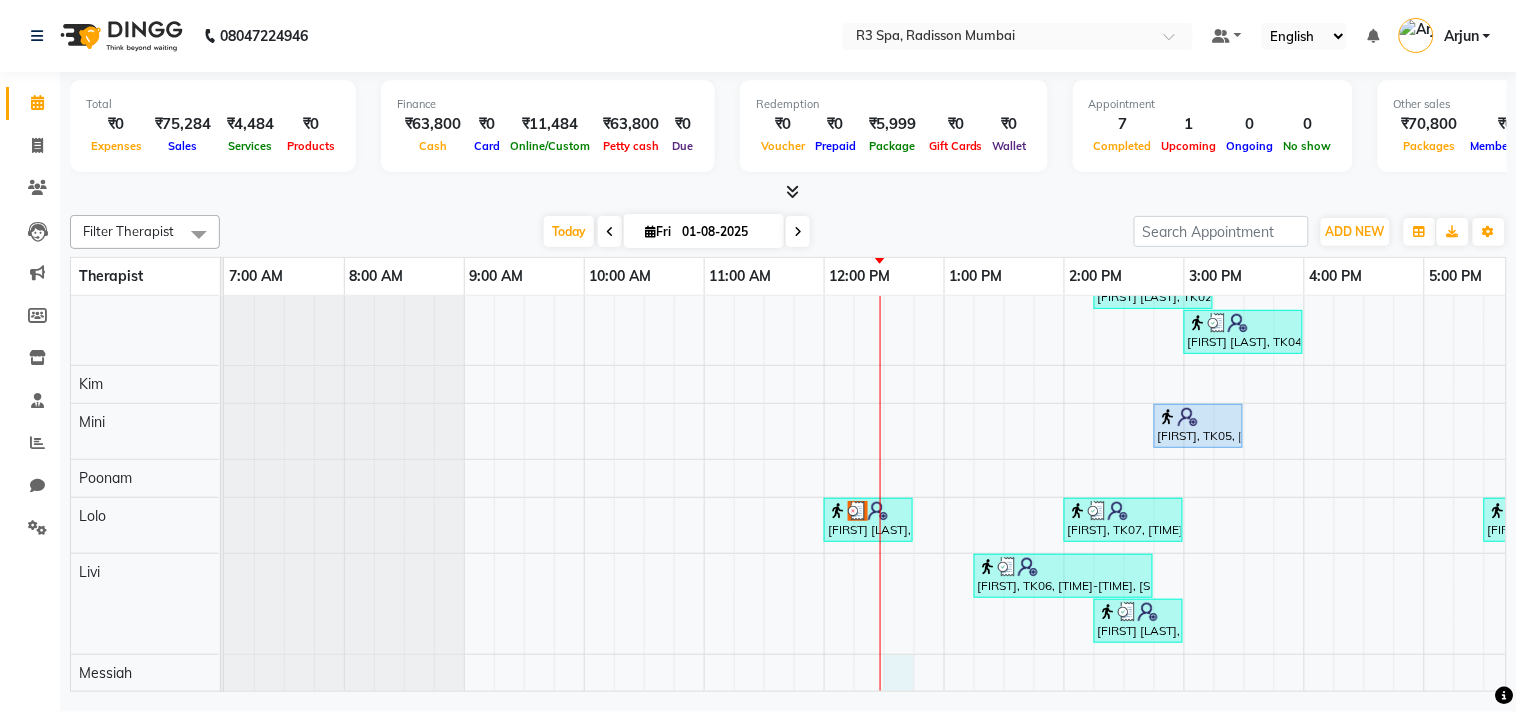 click on "[FIRST] [LAST], TK02, [TIME]-[TIME], [SERVICE] 60 Min(Male)     [FIRST] [LAST], TK04, [TIME]-[TIME], [SERVICE] 60 Min(Male)     [FIRST], TK05, [TIME]-[TIME], [SERVICE] 45 Min(Male)     [FIRST] [LAST], TK01, [TIME]-[TIME], [SERVICE] 45 Min(Male)     [FIRST], TK07, [TIME]-[TIME], [SERVICE] 60 Min(Male)     [FIRST], TK08, [TIME]-[TIME], [SERVICE] 60 Min(Male)     [FIRST], TK06, [TIME]-[TIME], [SERVICE] 90 Min(Male))     [FIRST] [LAST], TK03, [TIME]-[TIME], [SERVICE] 45 Min(Female)" at bounding box center [1244, 478] 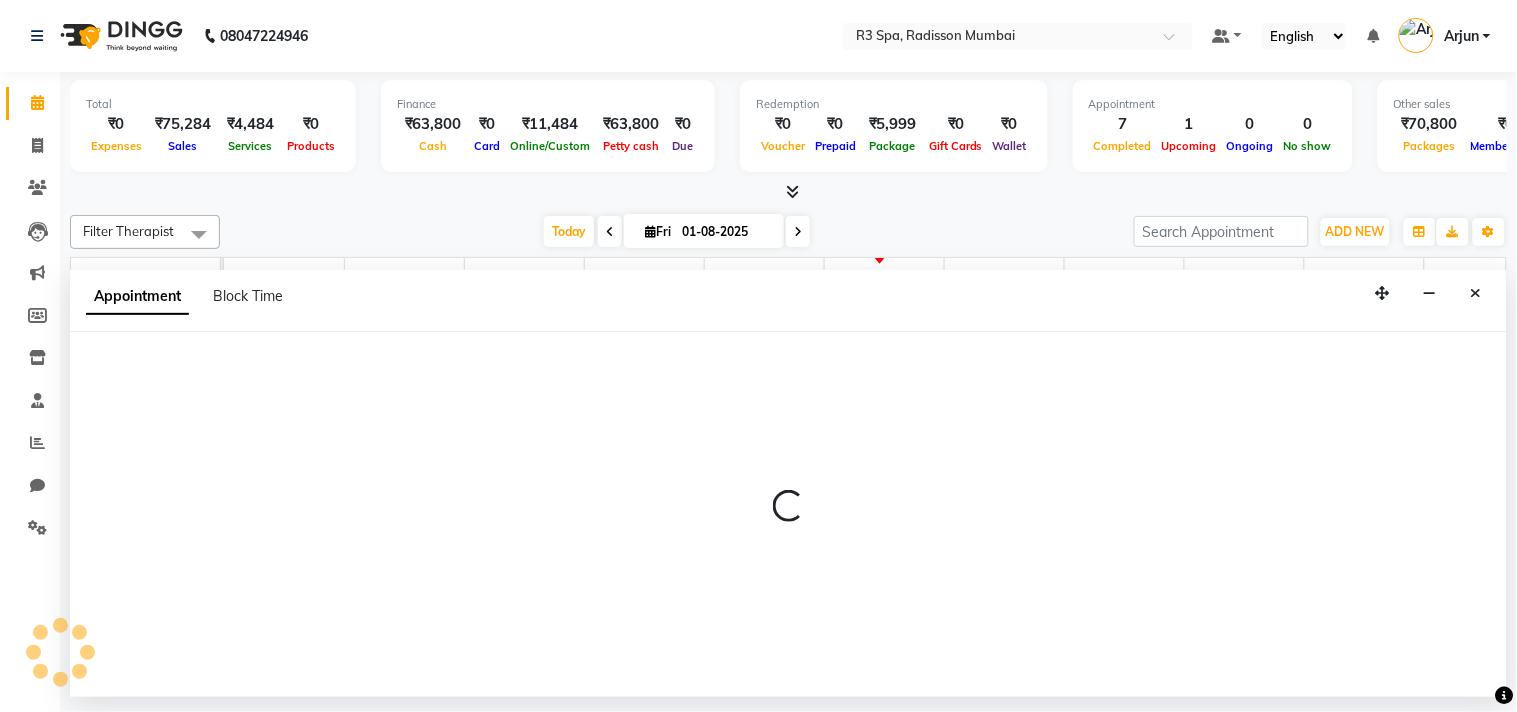 select on "87568" 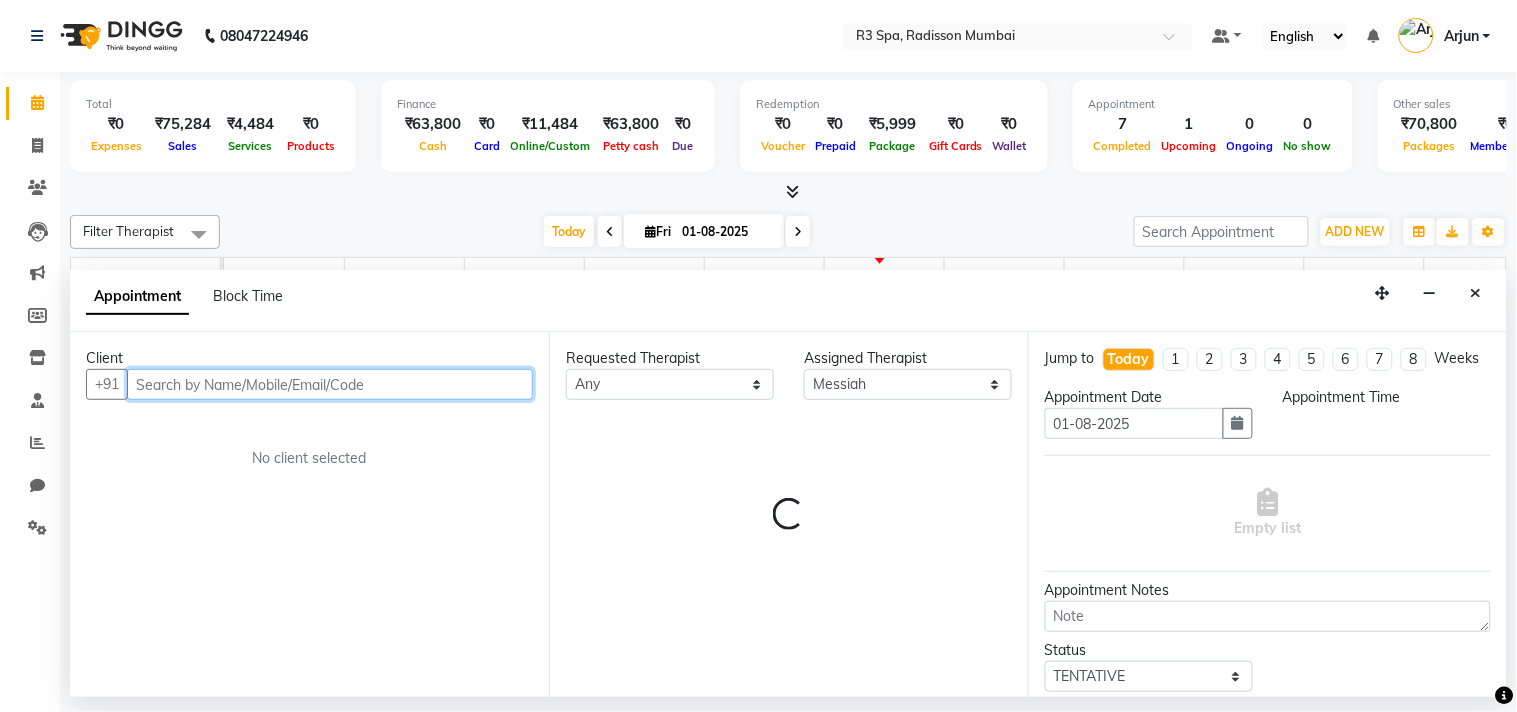 select on "750" 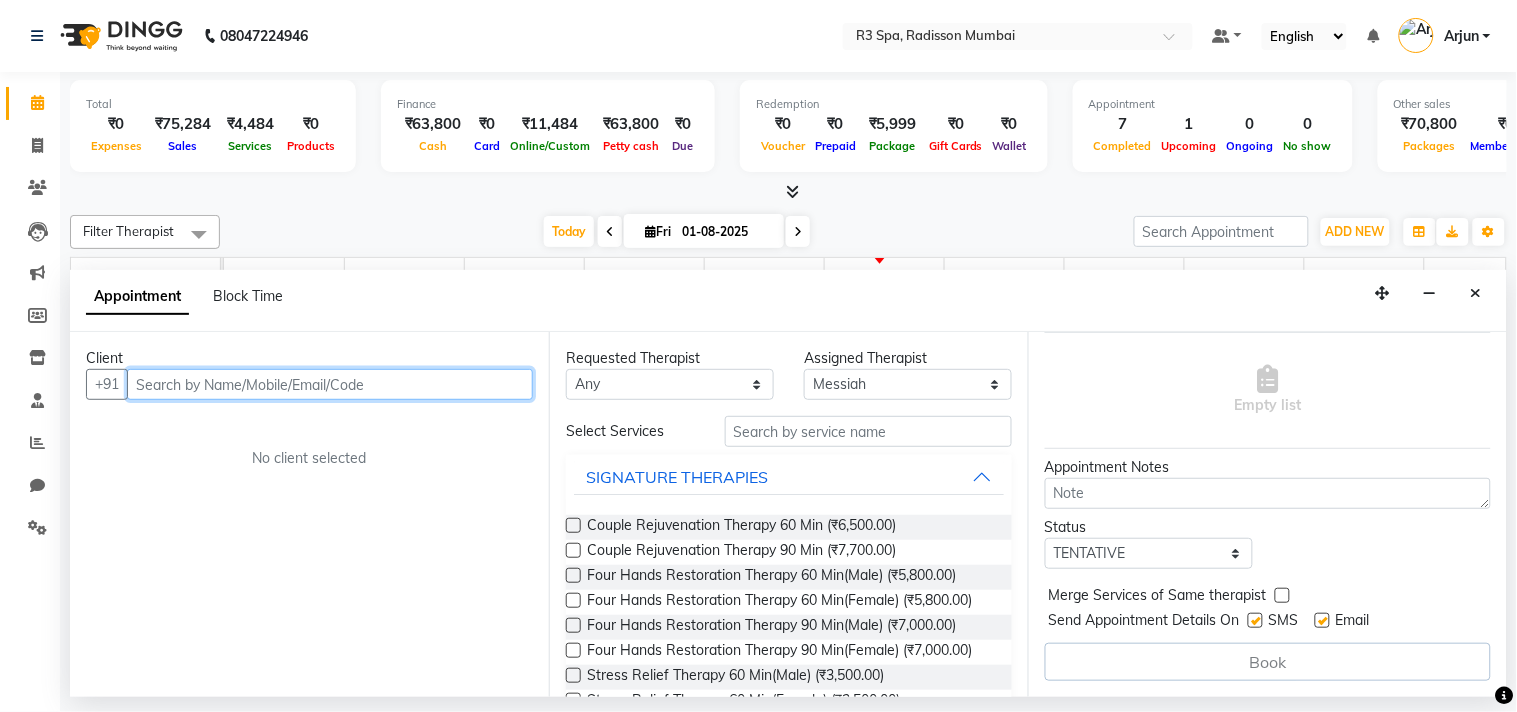 scroll, scrollTop: 142, scrollLeft: 0, axis: vertical 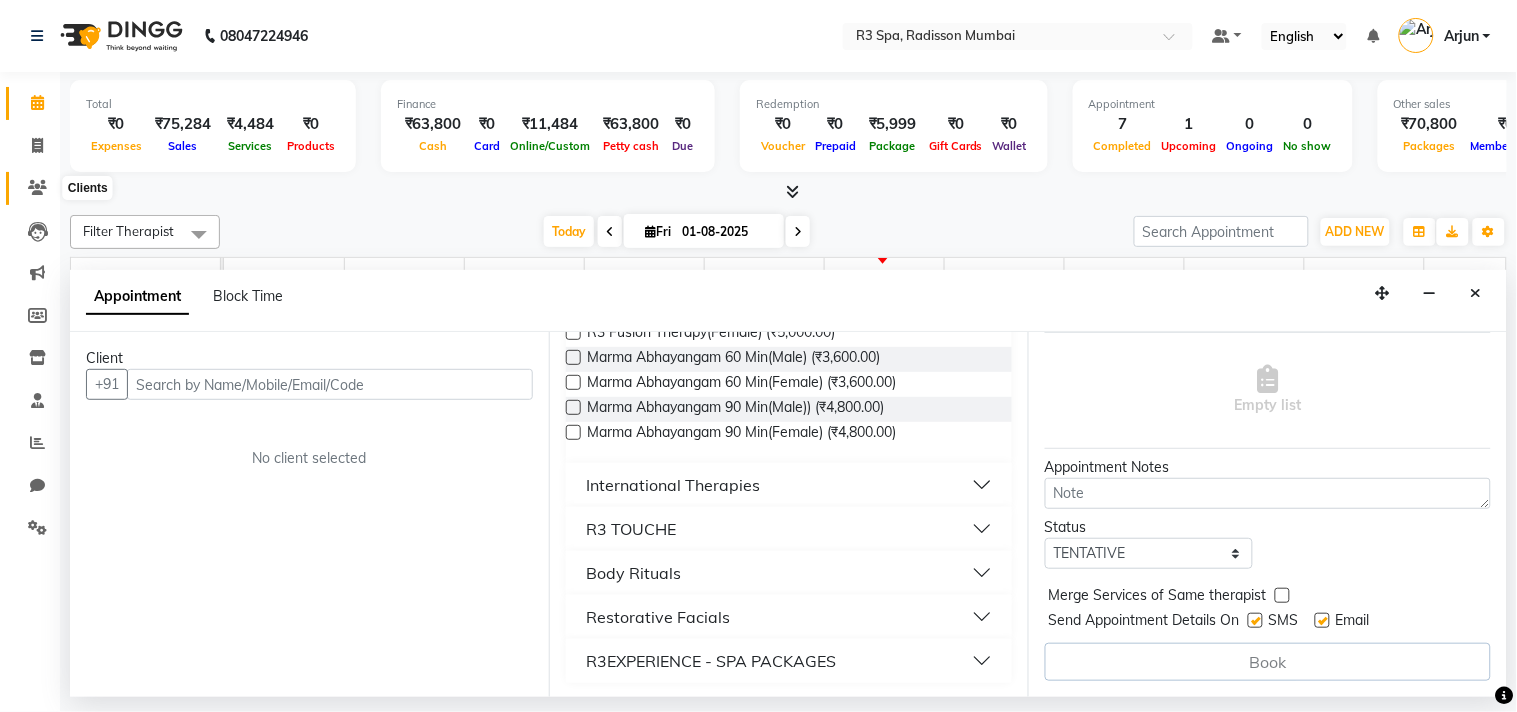 click 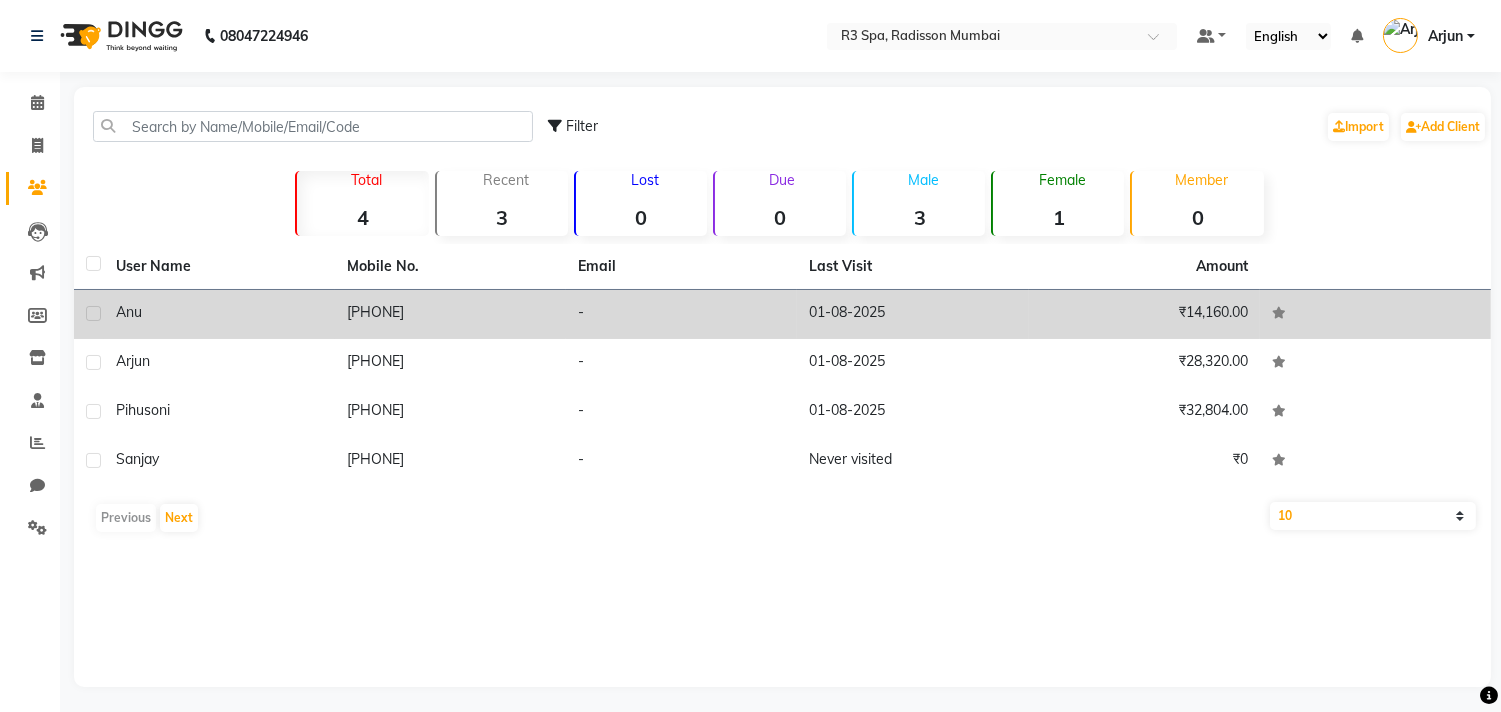 click on "[PHONE]" 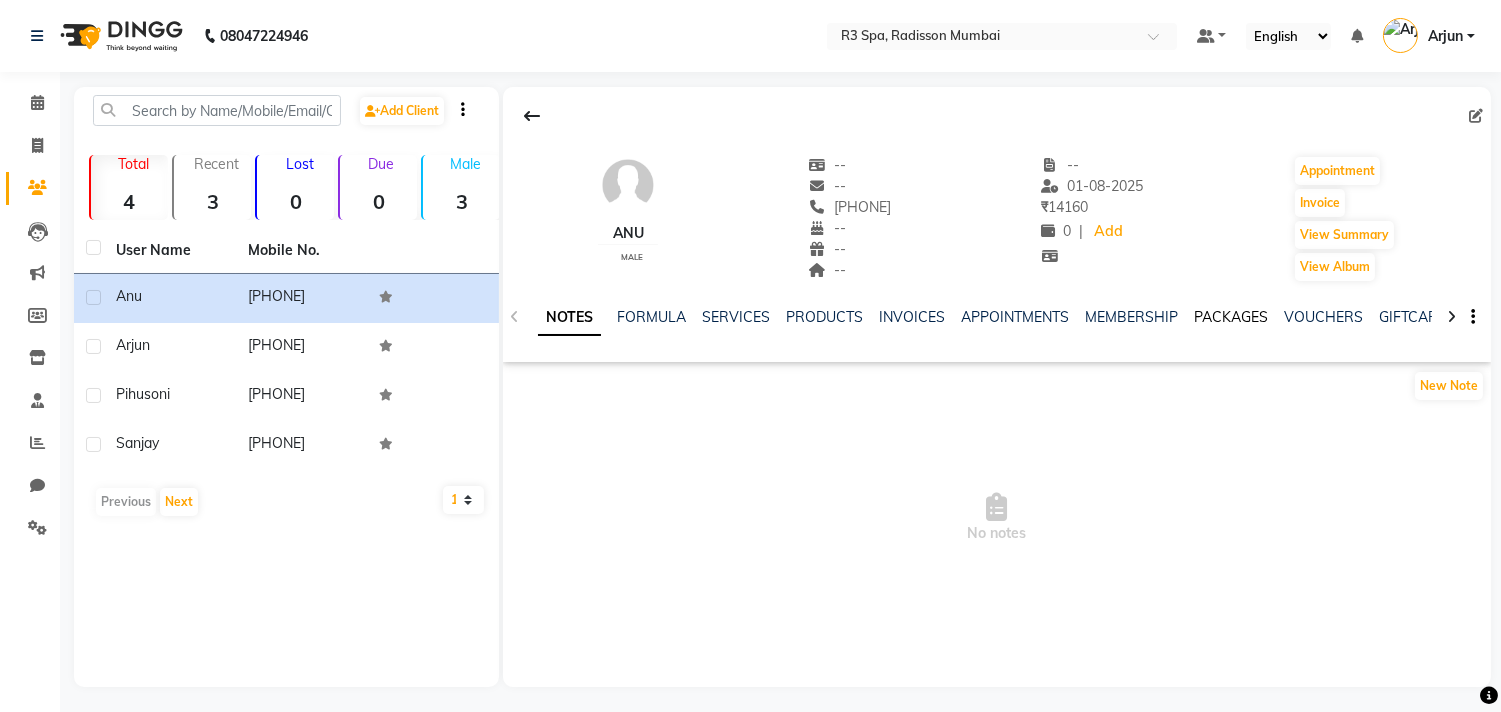 click on "PACKAGES" 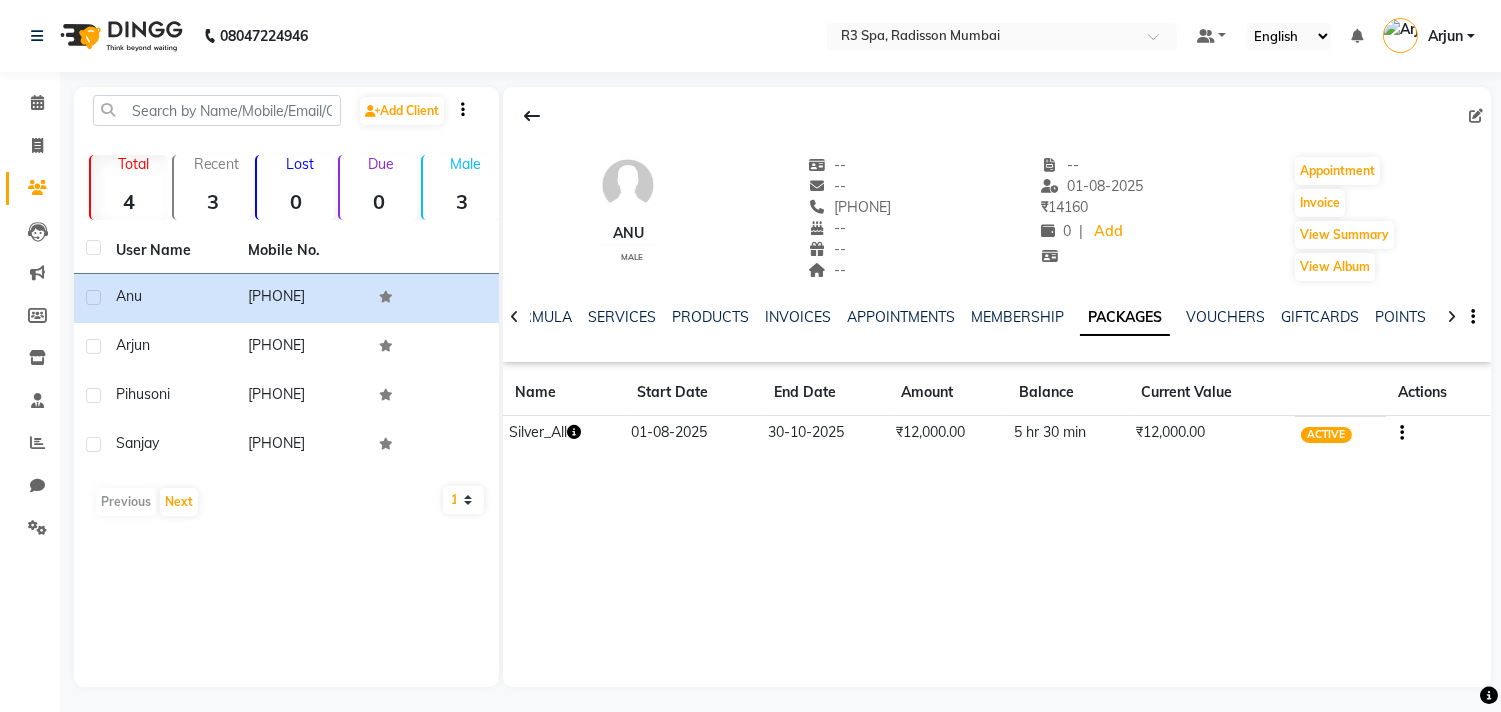click 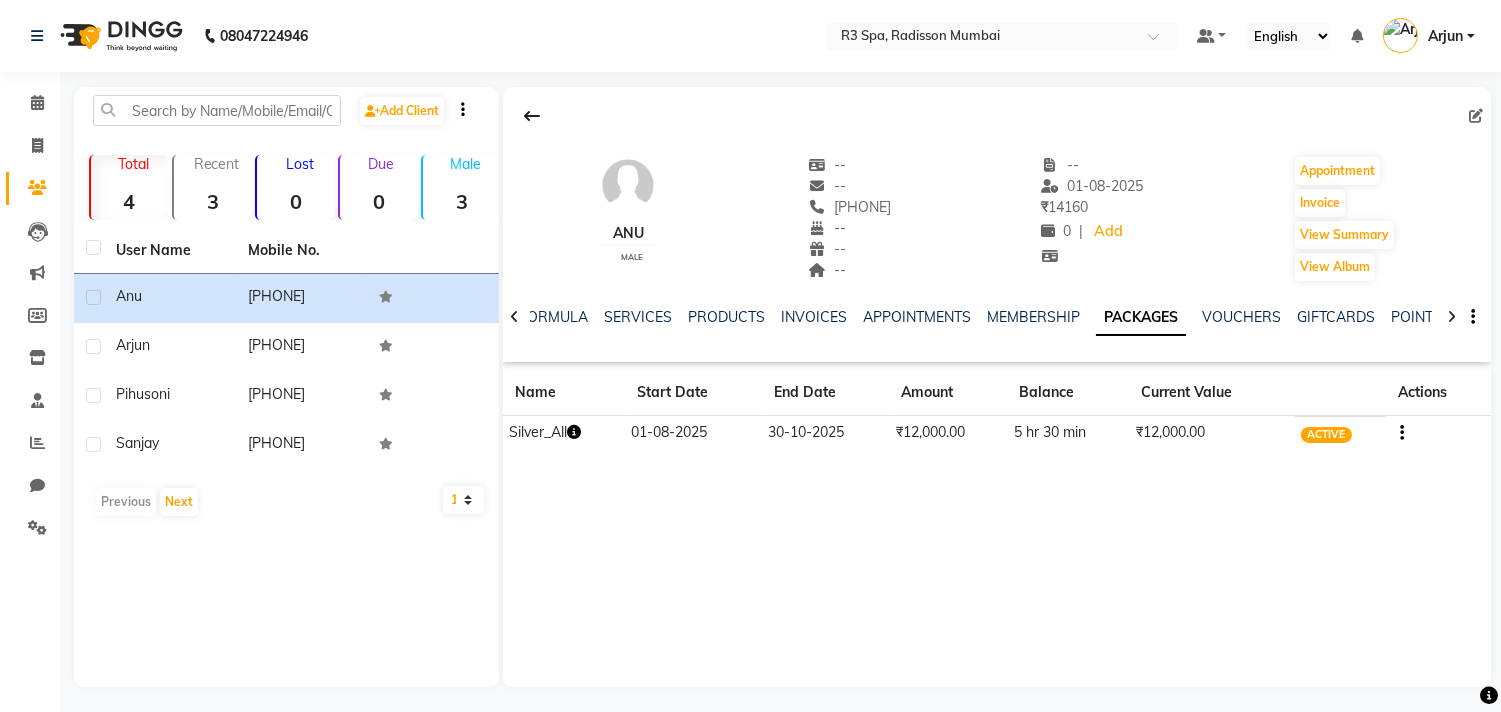 click 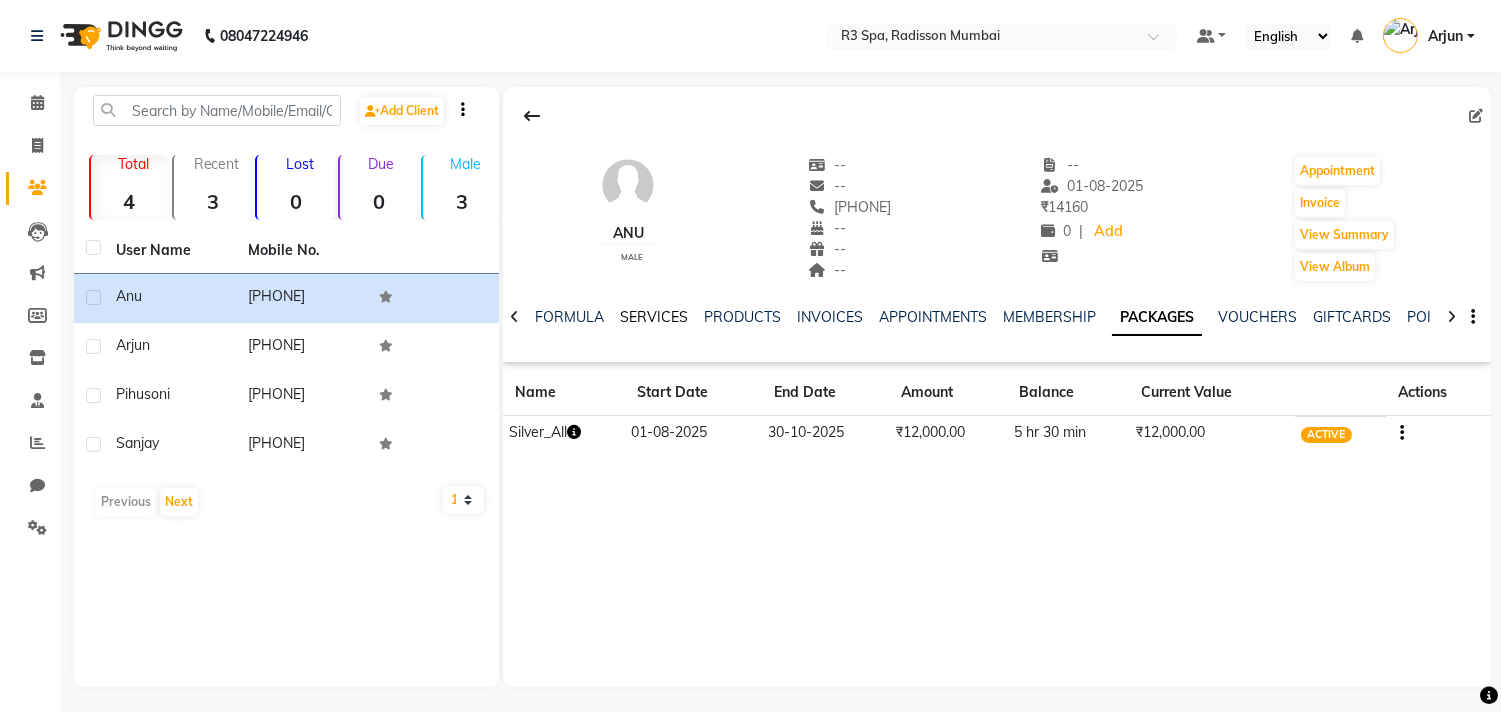 click on "SERVICES" 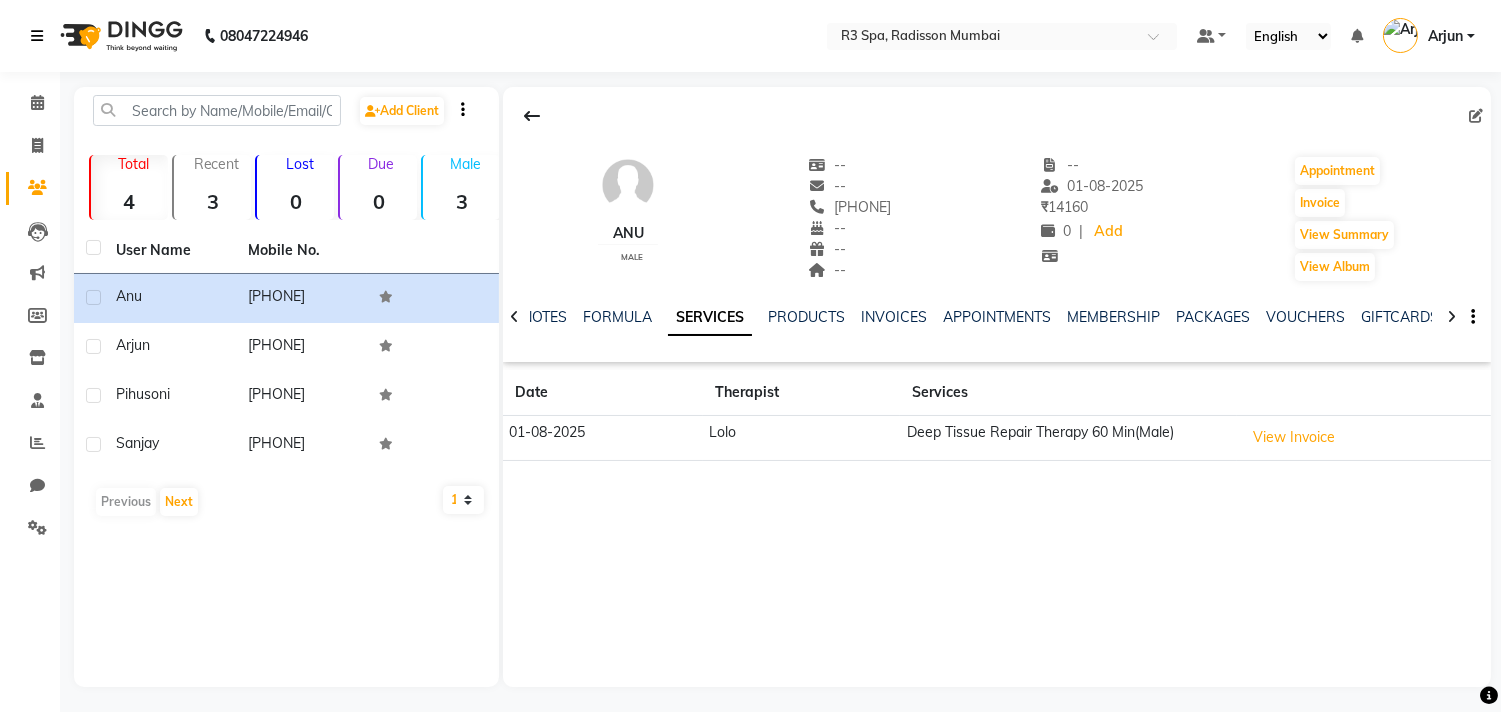click at bounding box center [37, 36] 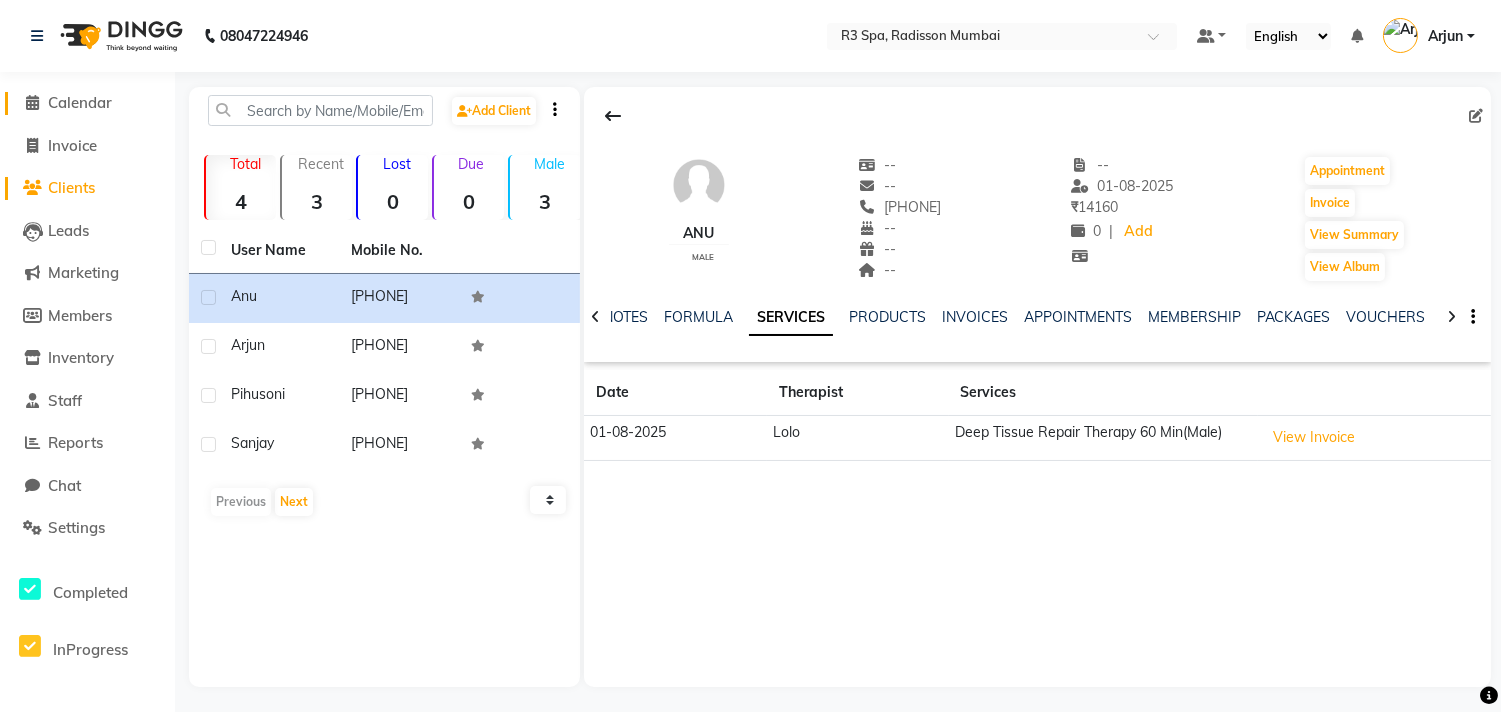 click on "Calendar" 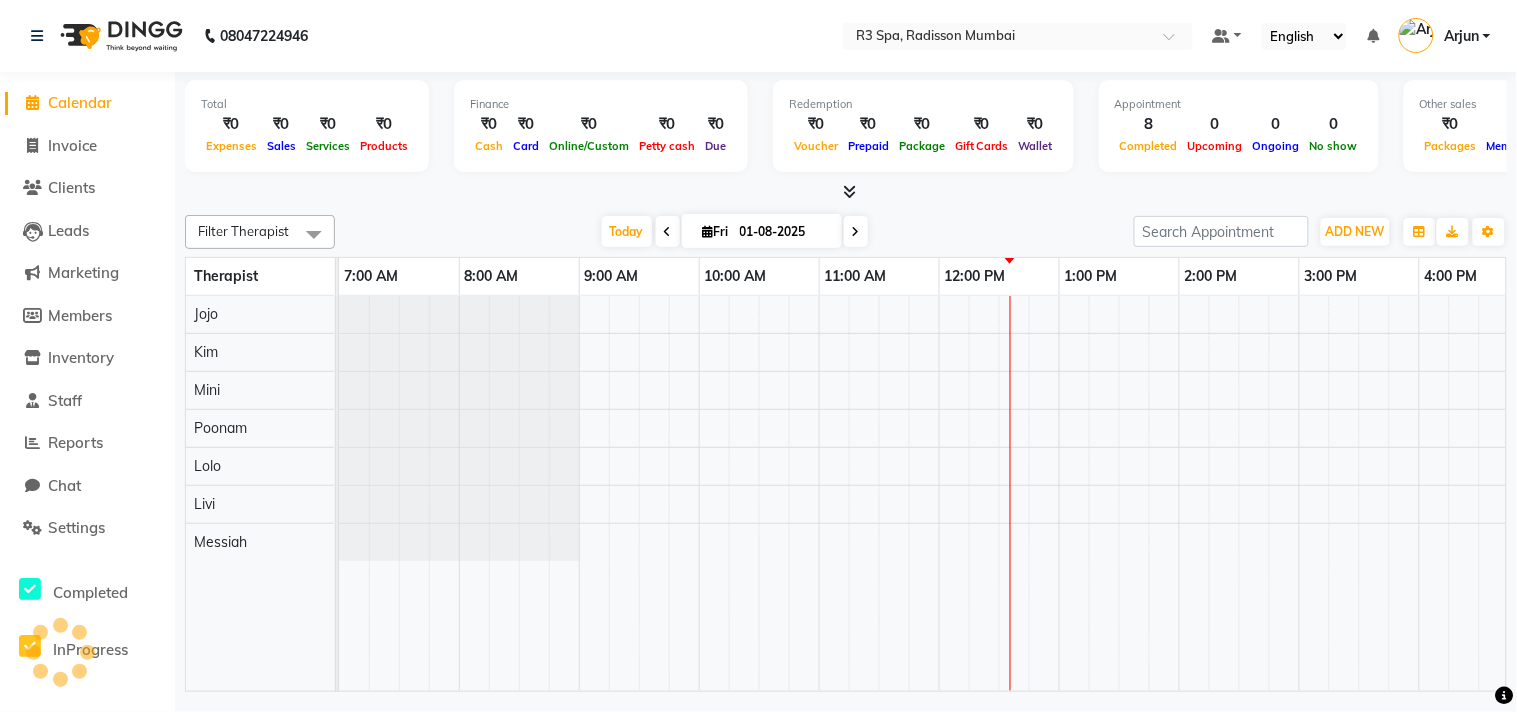 scroll, scrollTop: 0, scrollLeft: 0, axis: both 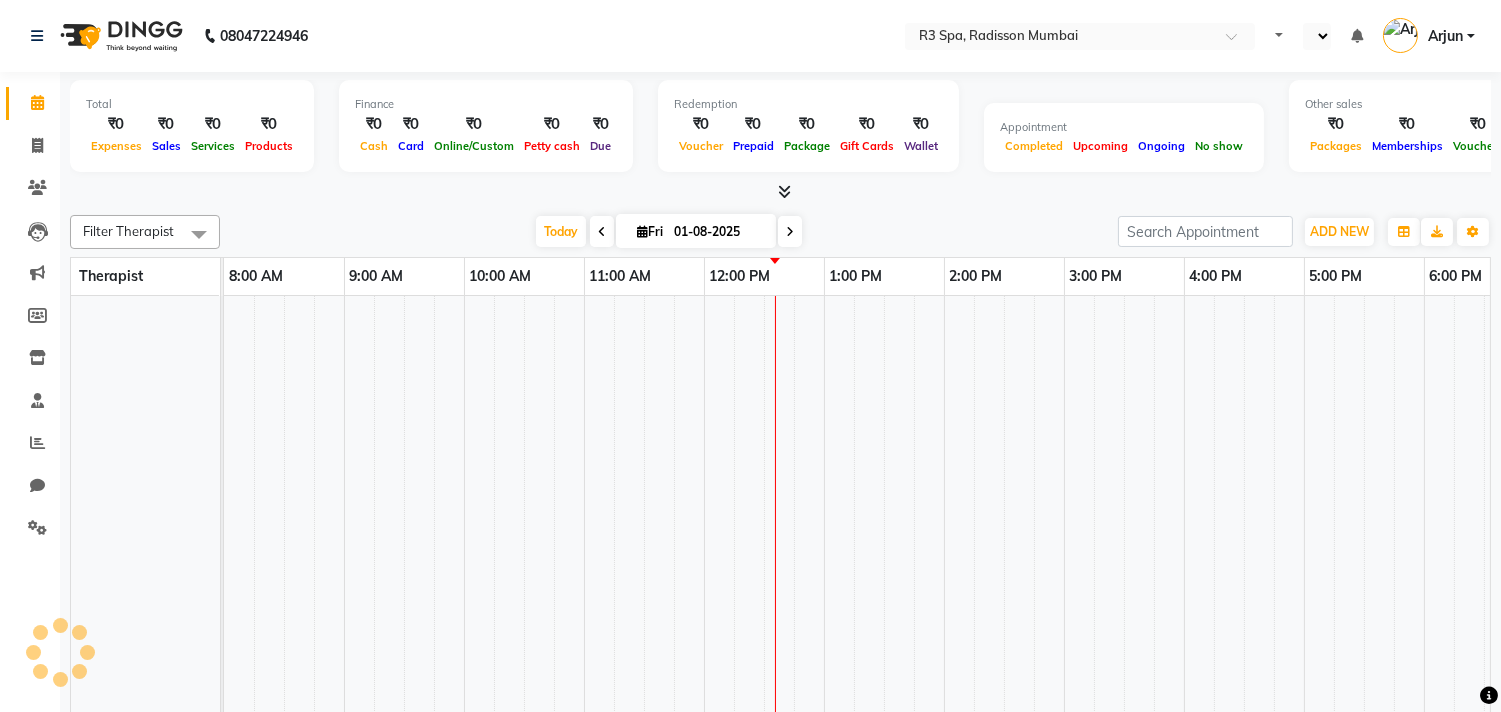 select on "en" 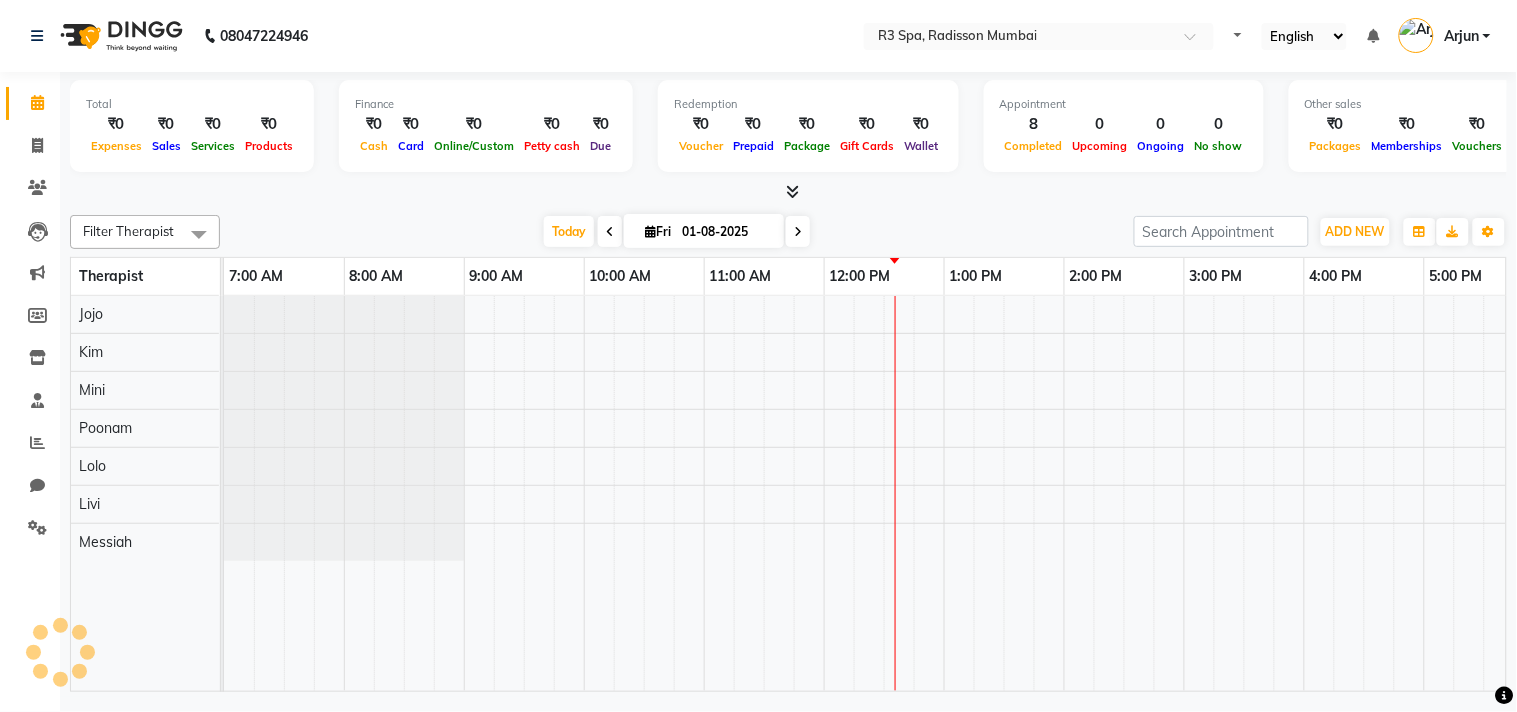 scroll, scrollTop: 0, scrollLeft: 0, axis: both 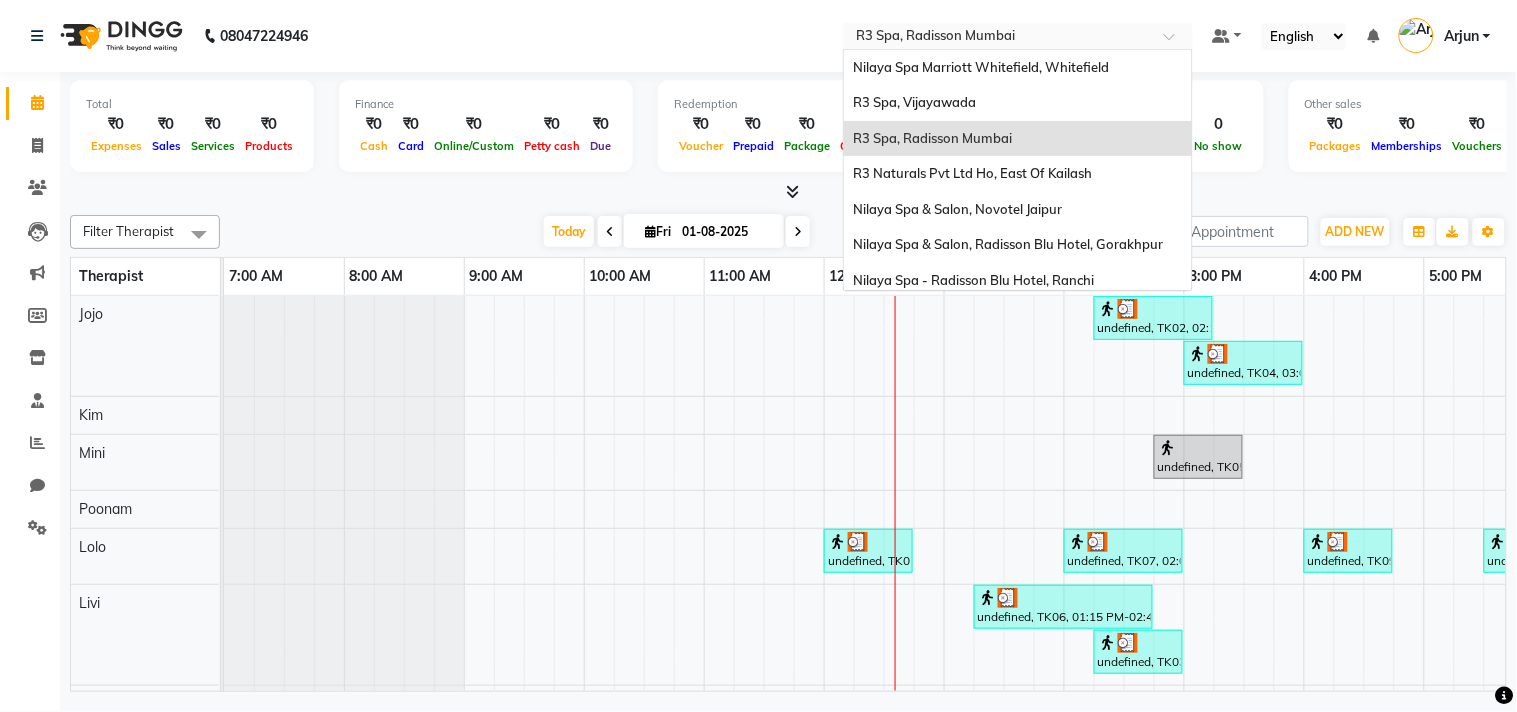 click at bounding box center (1018, 38) 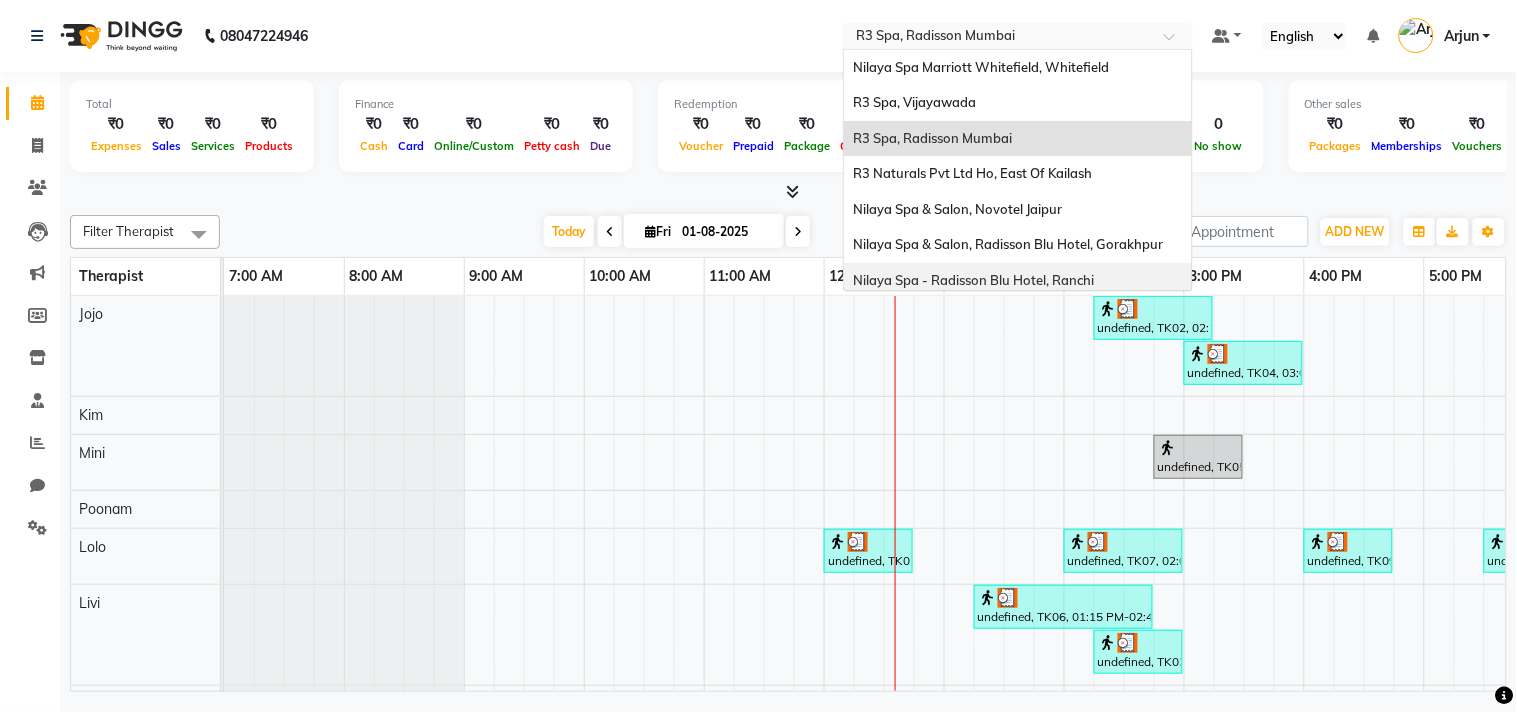 click on "undefined, TK02, 02:15 PM-03:15 PM, Traditional Swedish Relaxation Therapy 60 Min(Male)     undefined, TK04, 03:00 PM-04:00 PM, Deep Tissue Repair Therapy 60 Min(Male)     undefined, TK05, 02:45 PM-03:30 PM, Indian Head, Neck and Shoulder Massage(Male) 45 Min     undefined, TK01, 12:00 PM-12:45 PM, Indian Head, Neck and Shoulder Massage(Male) 45 Min     undefined, TK07, 02:00 PM-03:00 PM, Deep Tissue Repair Therapy 60 Min(Male)     undefined, TK09, 04:00 PM-04:45 PM, Leg Energiser (Feet Calves & Knees) 45 Min     undefined, TK08, 05:30 PM-06:30 PM, Deep Tissue Repair Therapy 60 Min(Male)     undefined, TK06, 01:15 PM-02:45 PM, Marma Abhayangam 90 Min(Male))     undefined, TK03, 02:15 PM-03:00 PM, Indian Head, Neck and Shoulder Massage(Female) 45 Min" at bounding box center [1244, 509] 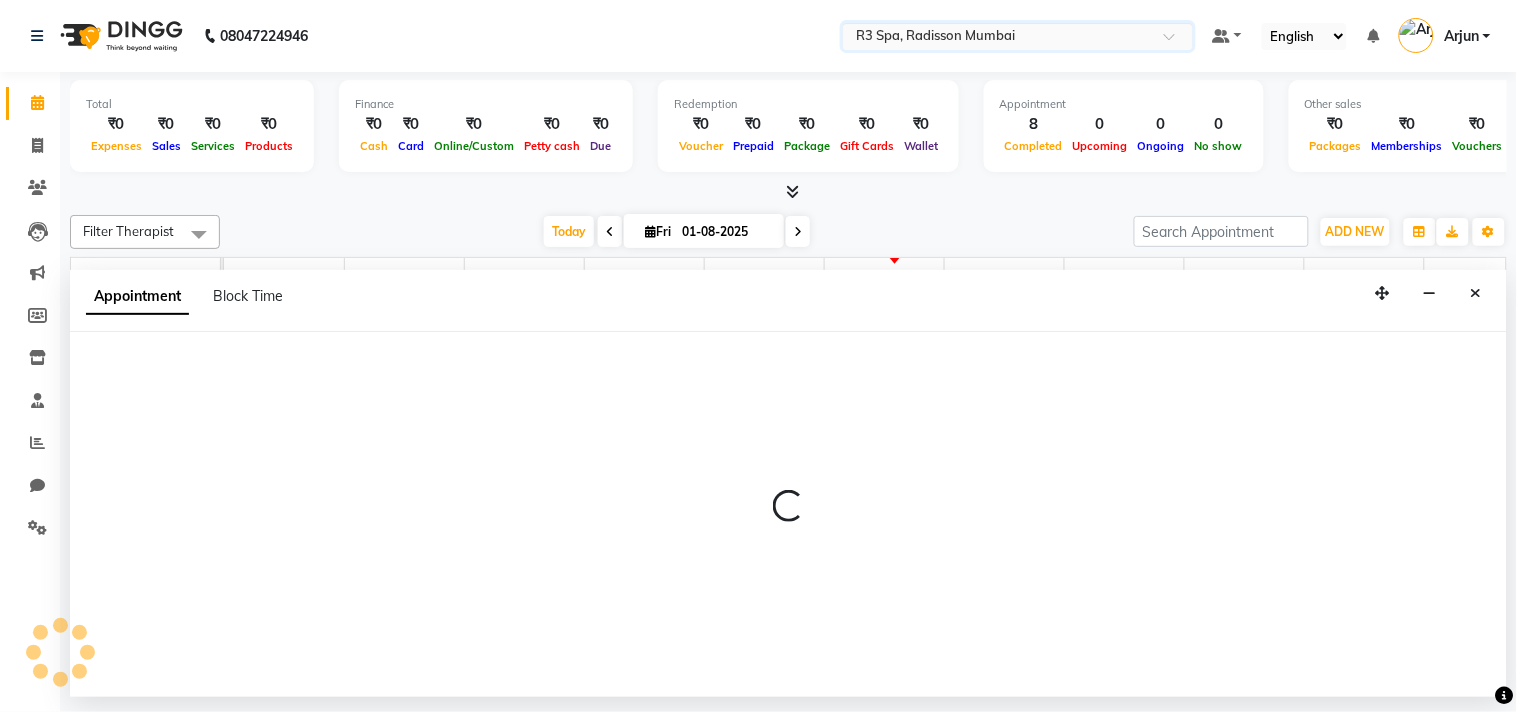 select on "87563" 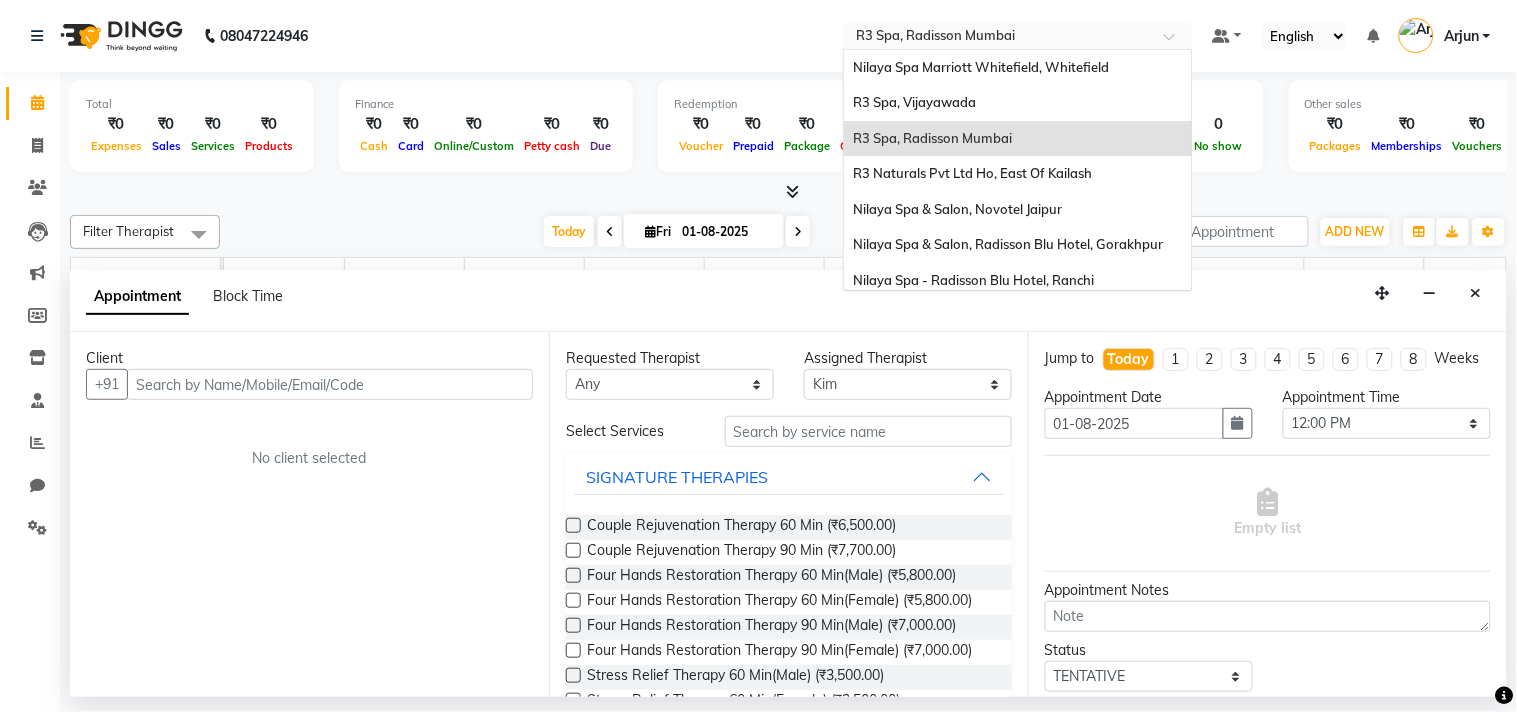 click at bounding box center (998, 38) 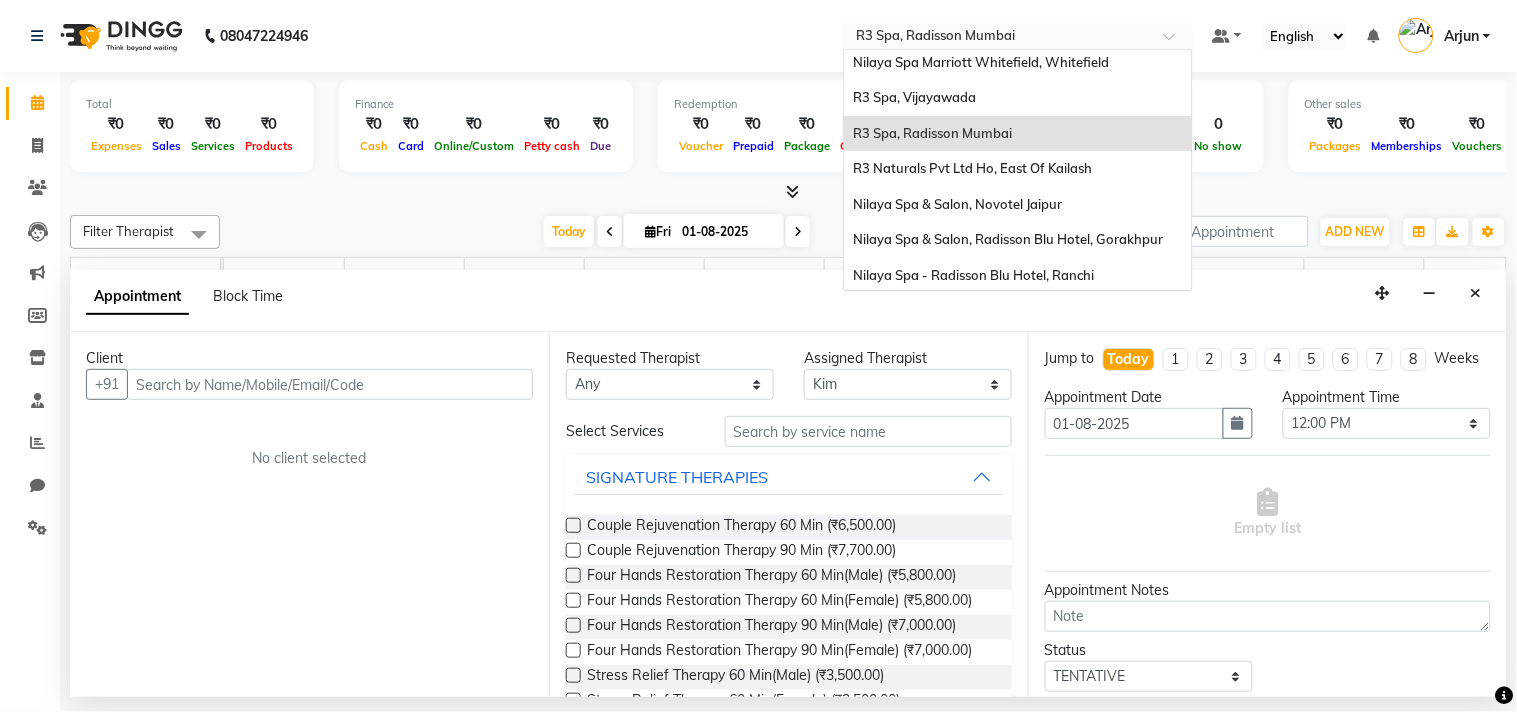 scroll, scrollTop: 0, scrollLeft: 0, axis: both 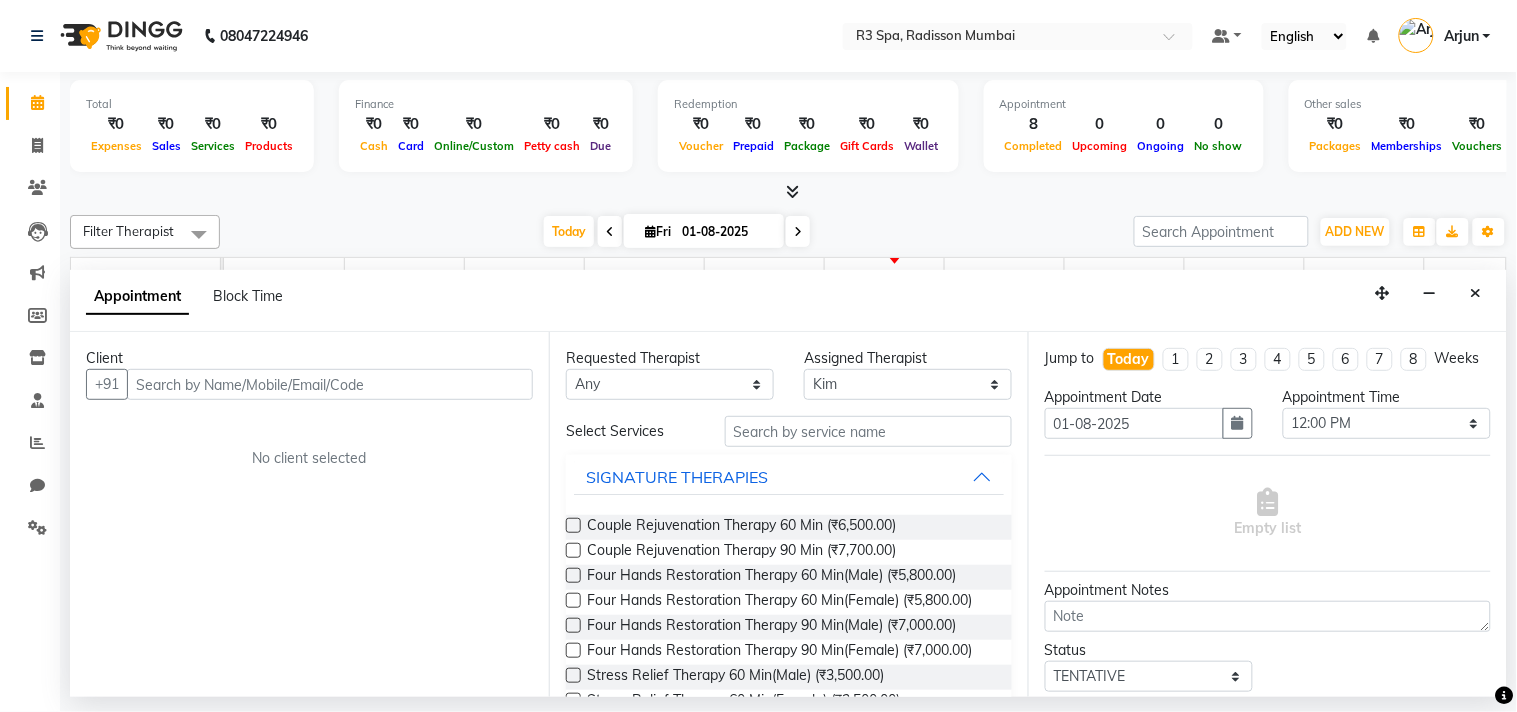 click on "08047224946 Select Location × R3 Spa, Radisson Mumbai Default Panel My Panel English ENGLISH Español العربية मराठी हिंदी ગુજરાતી தமிழ் 中文 Notifications nothing to show Arjun Manage Profile Change Password Sign out  Version:3.15.11" 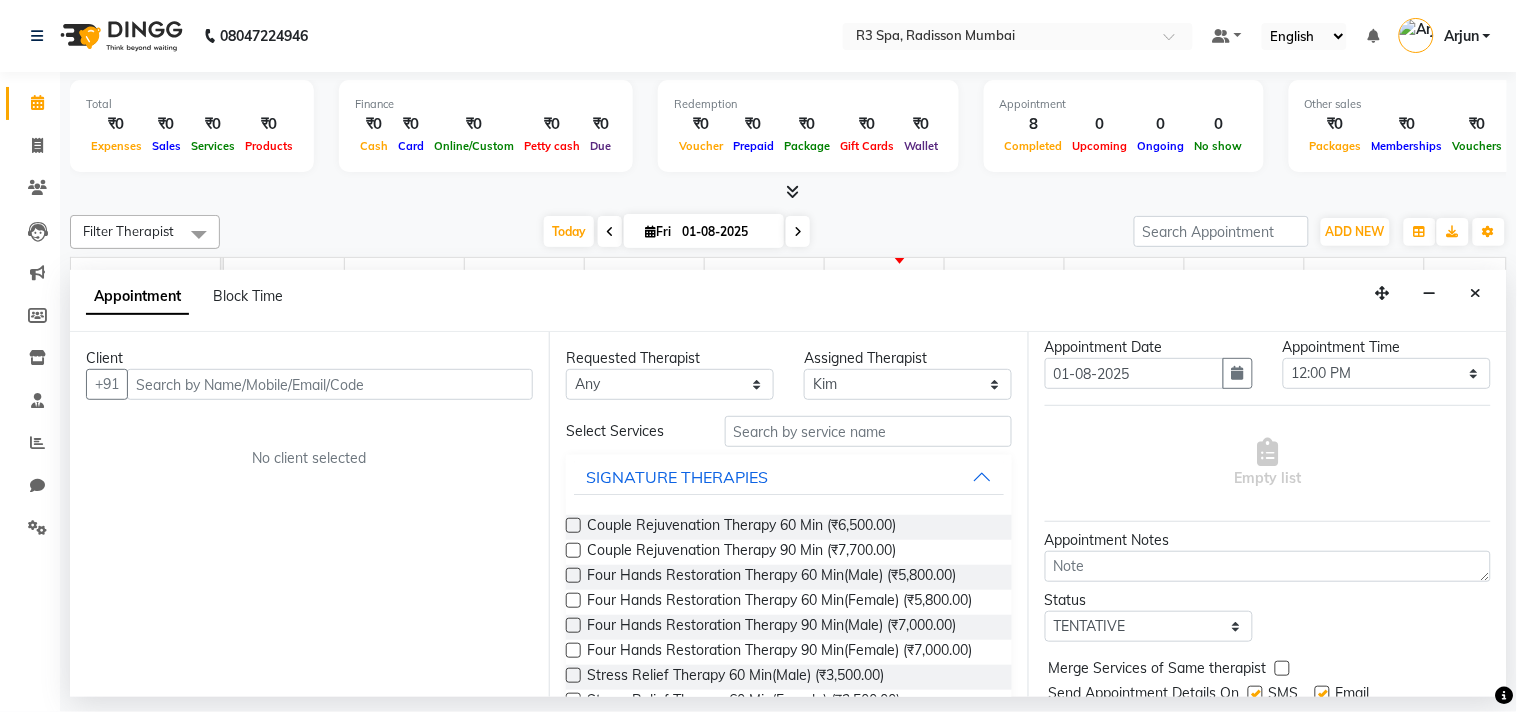 scroll, scrollTop: 0, scrollLeft: 0, axis: both 